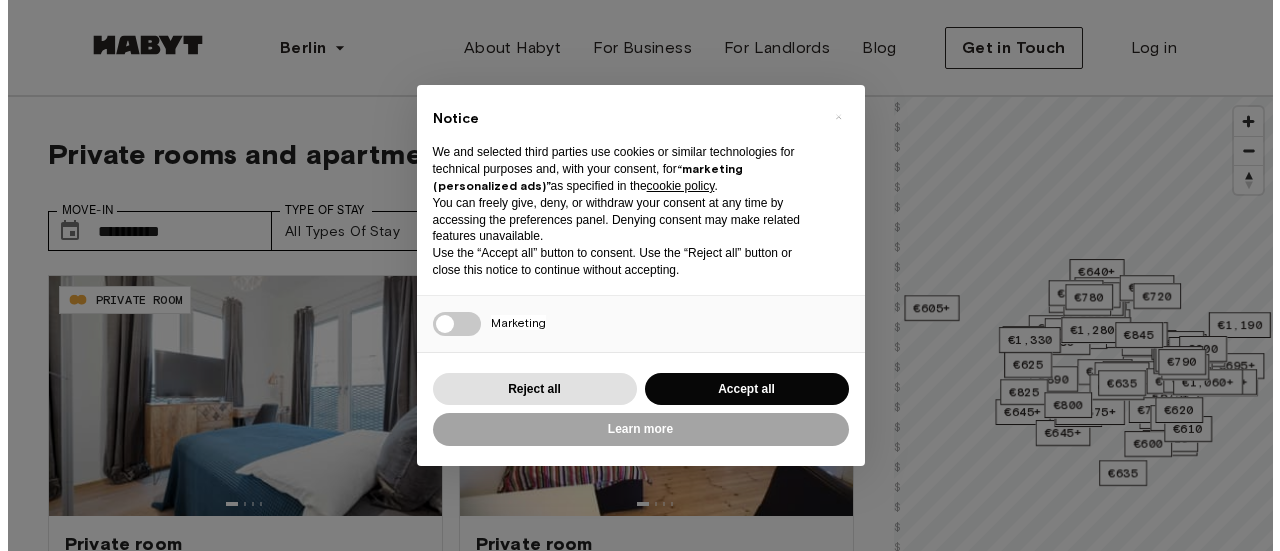 scroll, scrollTop: 0, scrollLeft: 0, axis: both 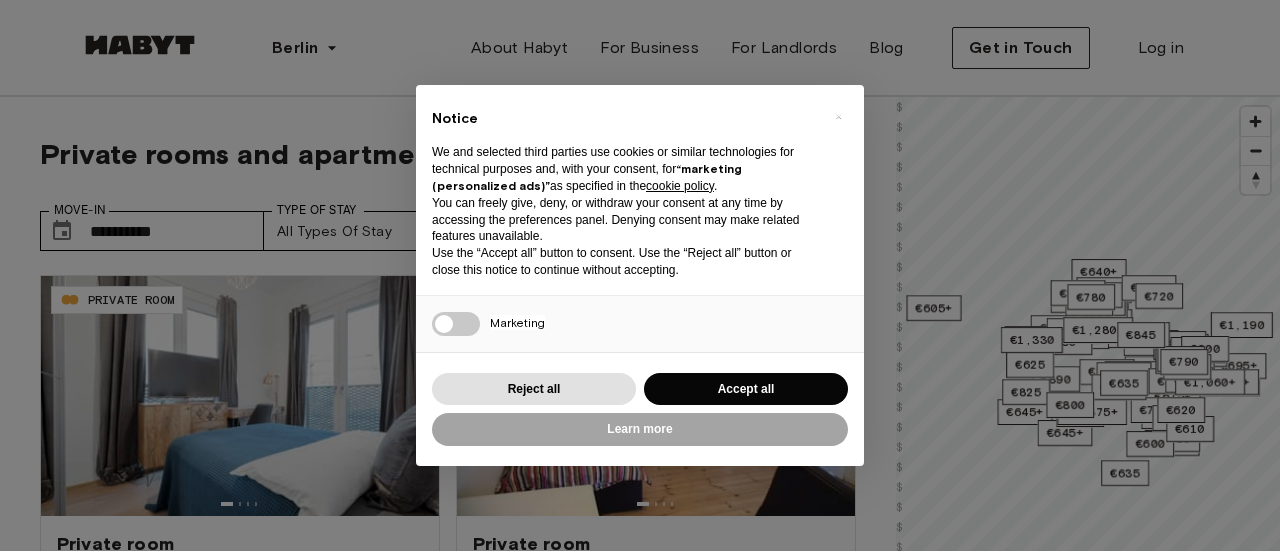 type on "**********" 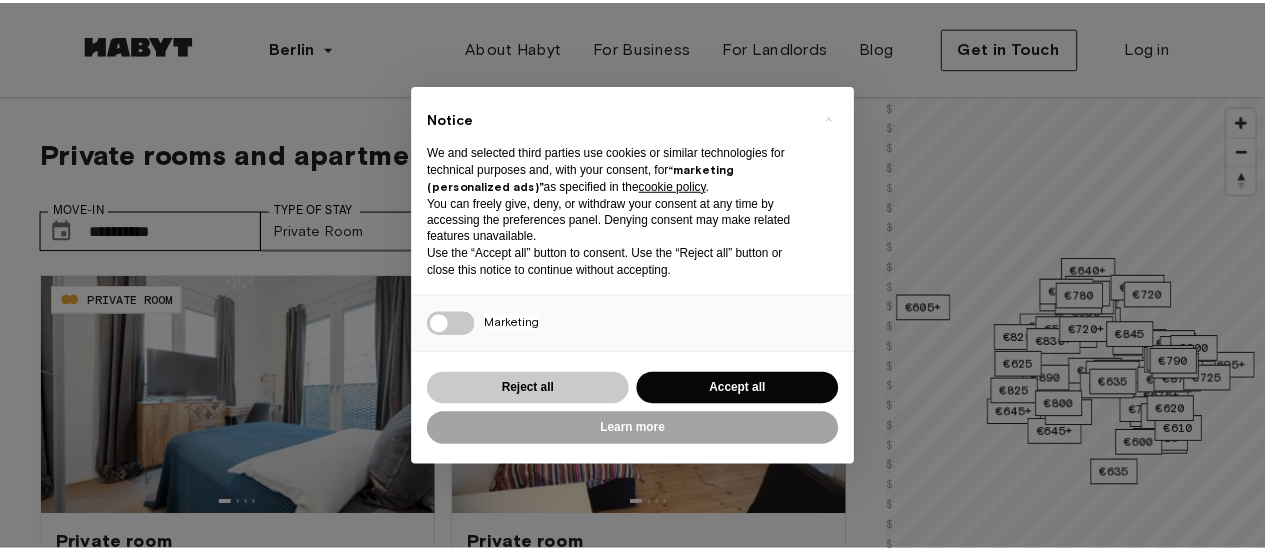 scroll, scrollTop: 0, scrollLeft: 0, axis: both 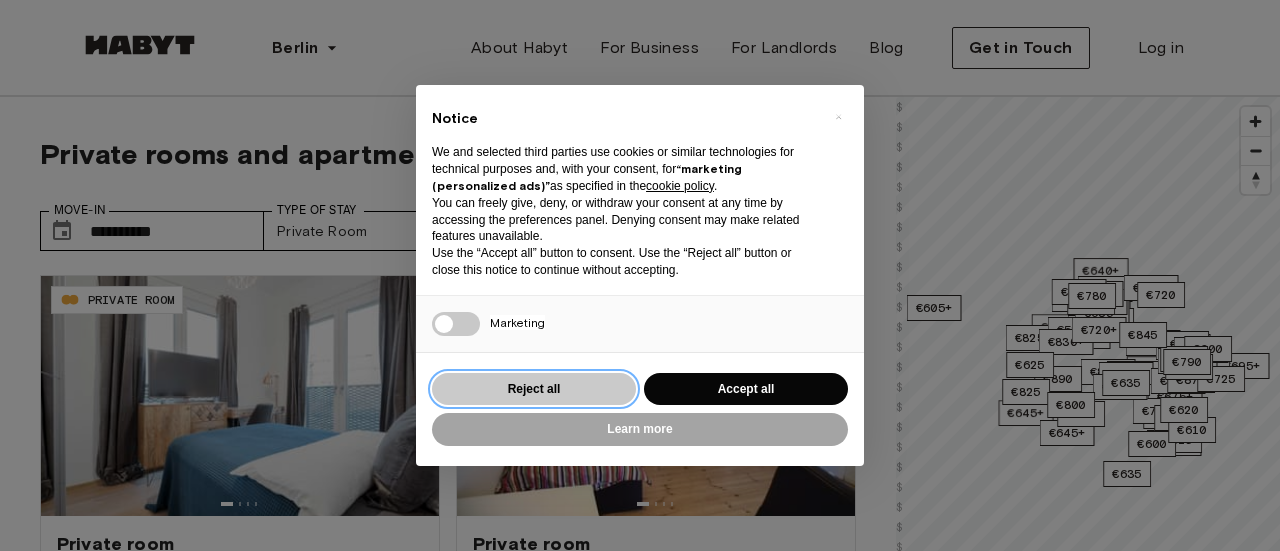 click on "Reject all" at bounding box center (534, 389) 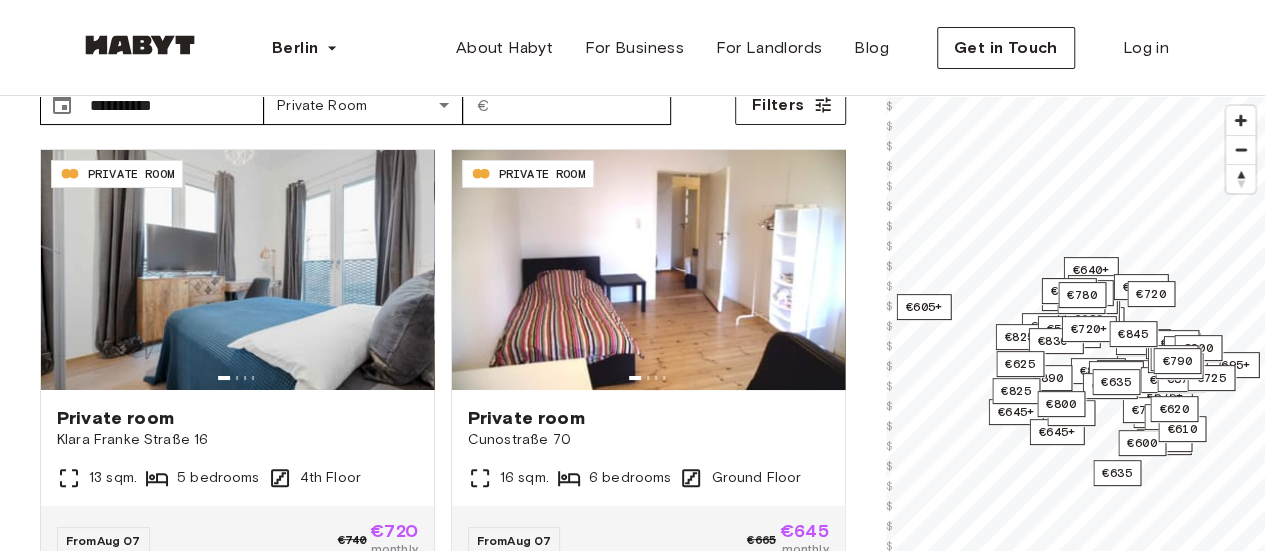 scroll, scrollTop: 0, scrollLeft: 0, axis: both 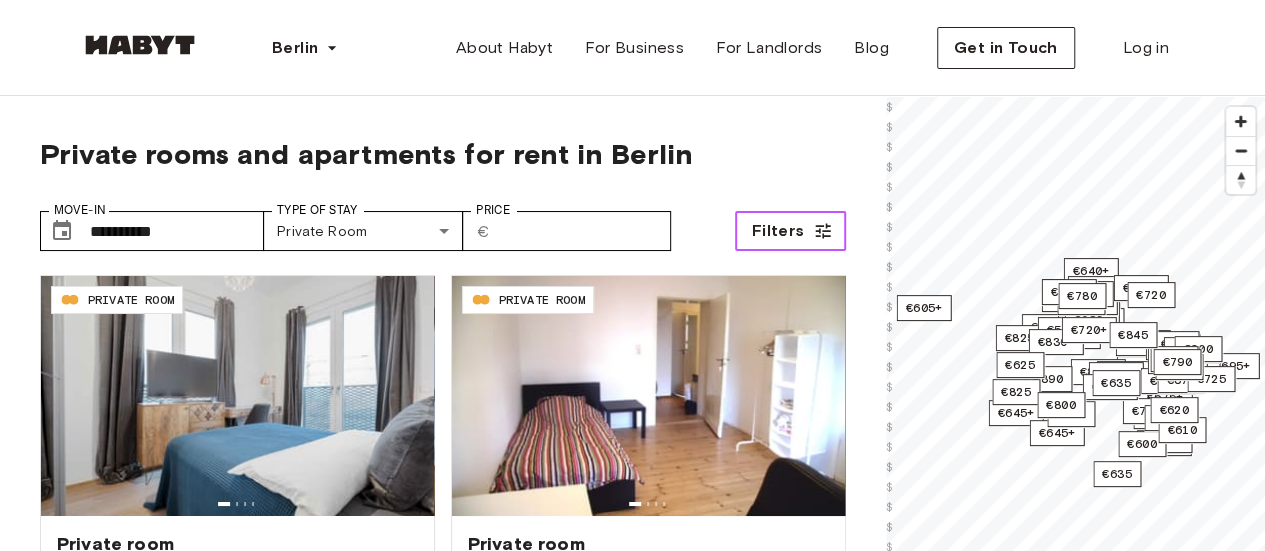 click 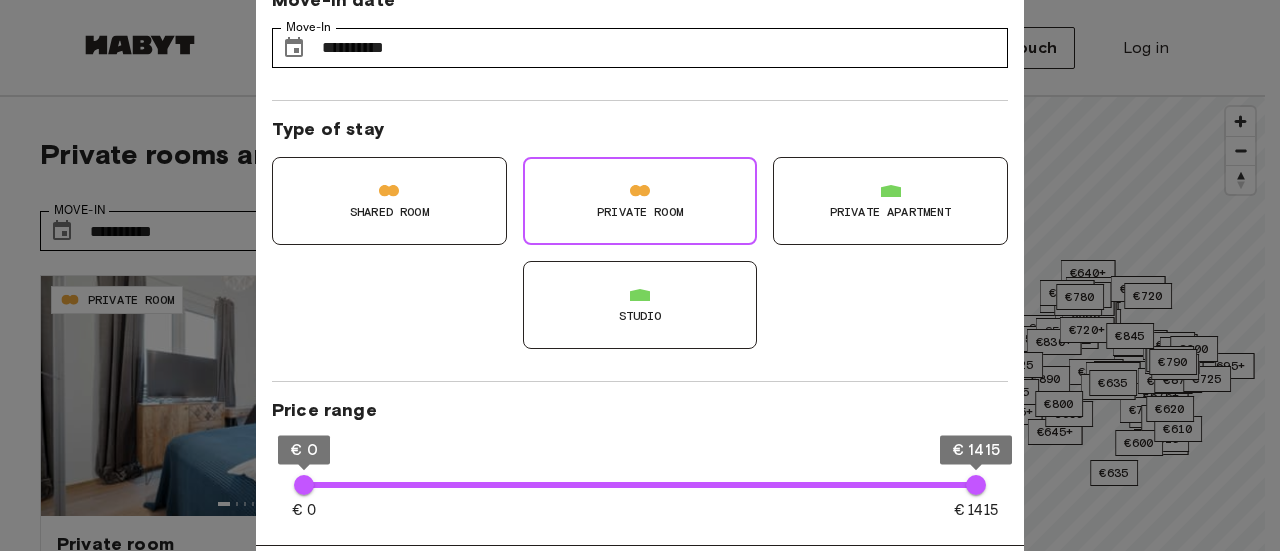 click on "Private Room" at bounding box center (640, 201) 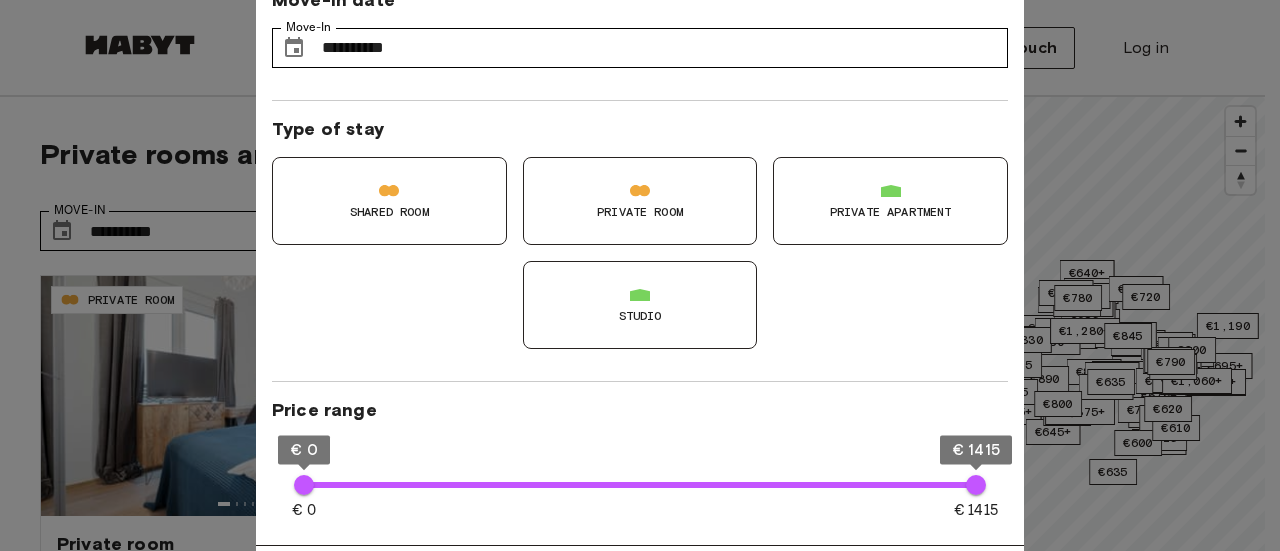 type on "**" 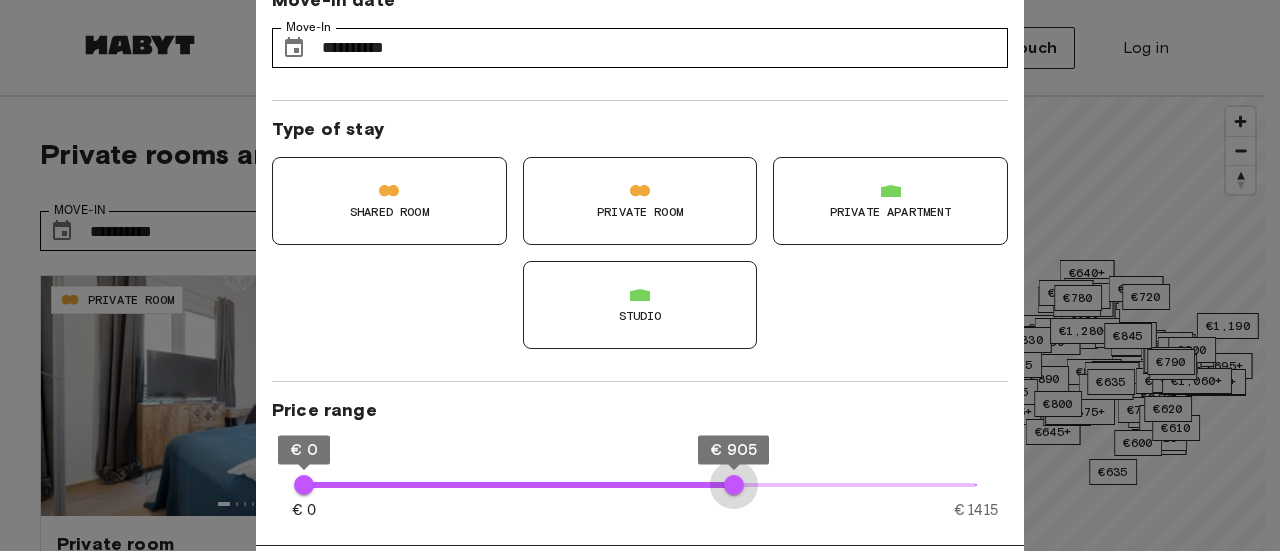 type on "***" 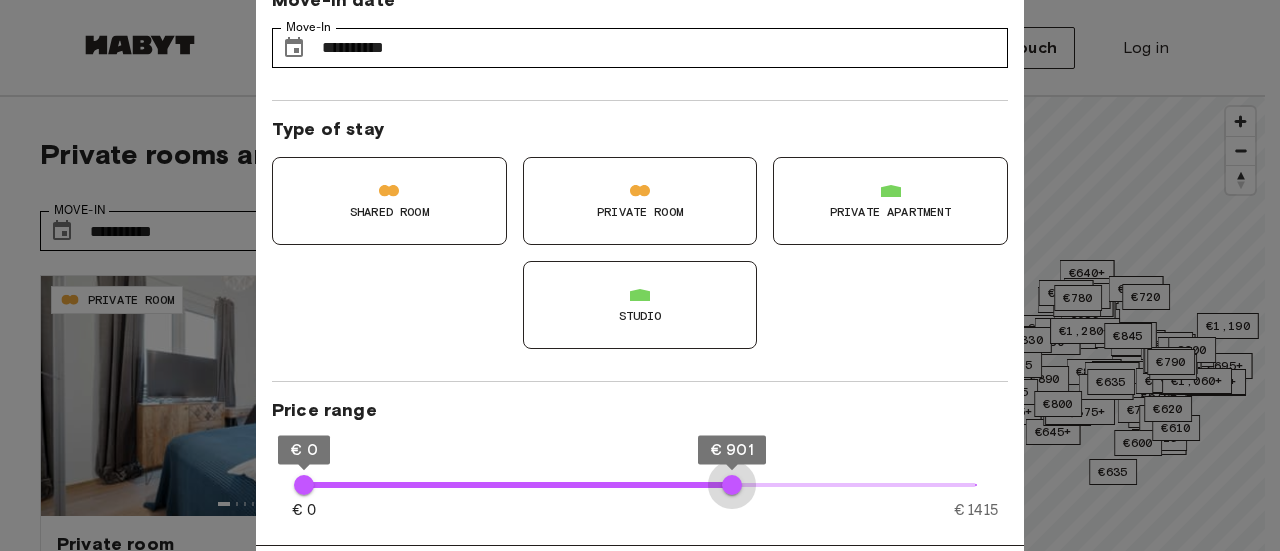 drag, startPoint x: 984, startPoint y: 476, endPoint x: 732, endPoint y: 475, distance: 252.00198 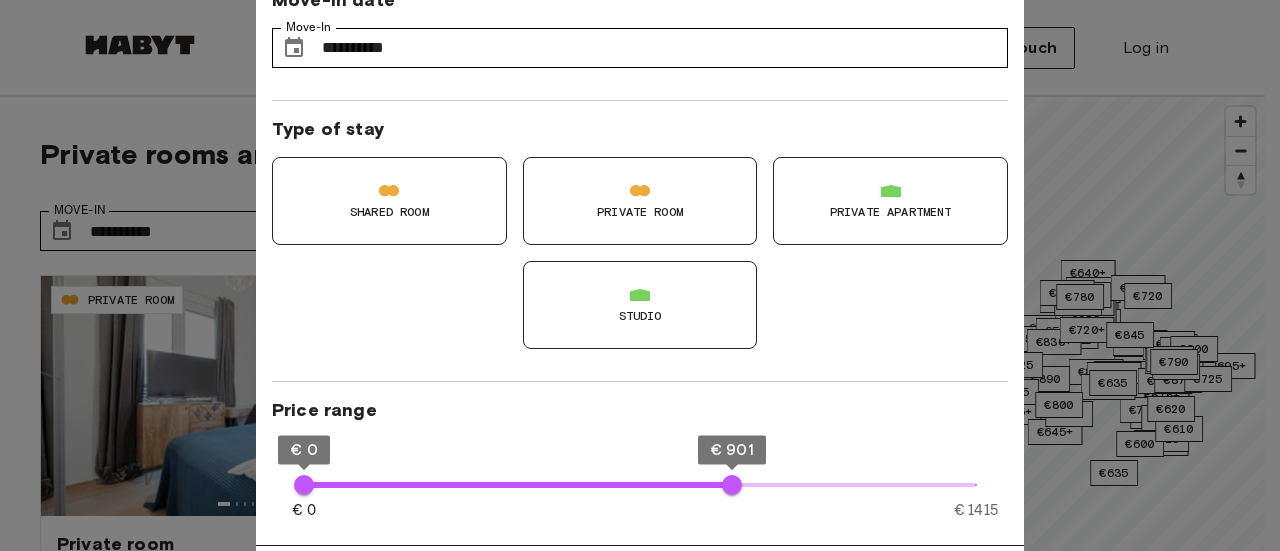 type on "**" 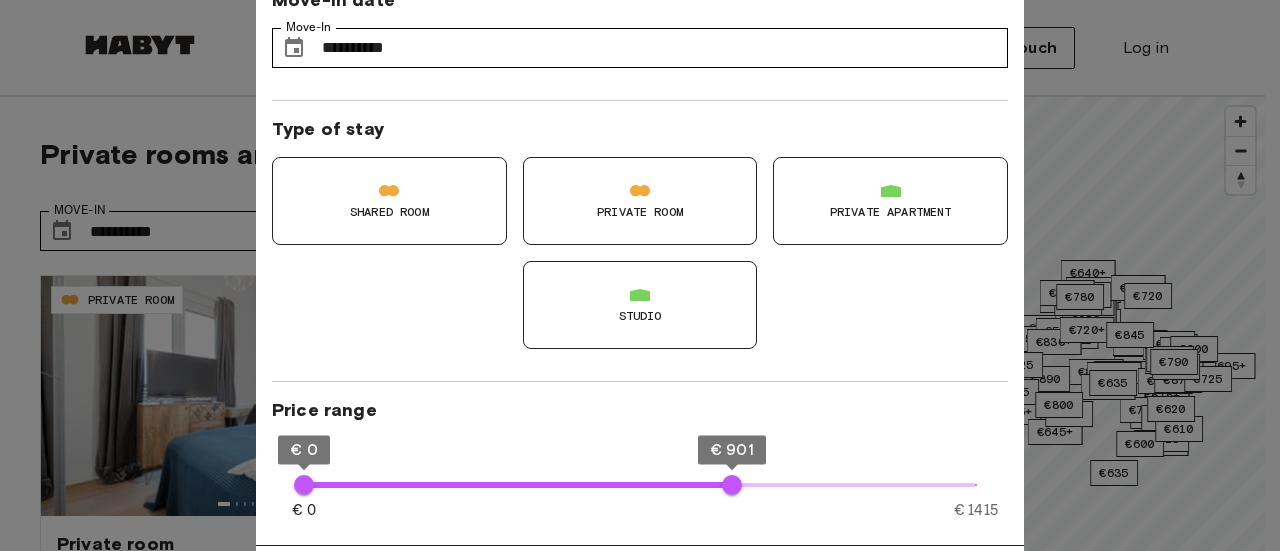click at bounding box center (640, 275) 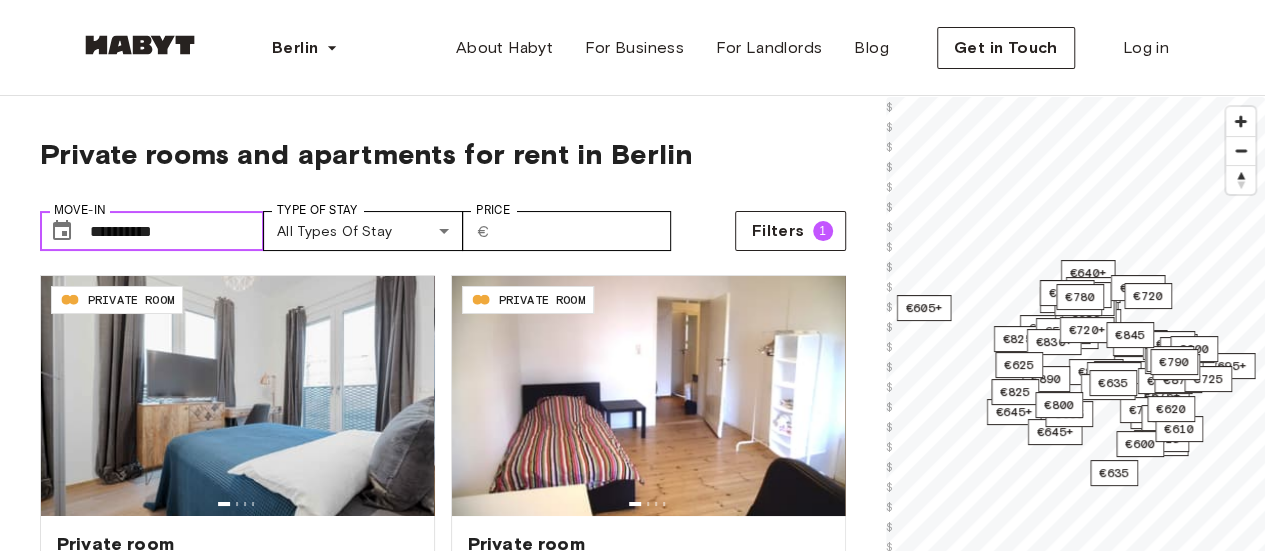 click on "**********" at bounding box center (177, 231) 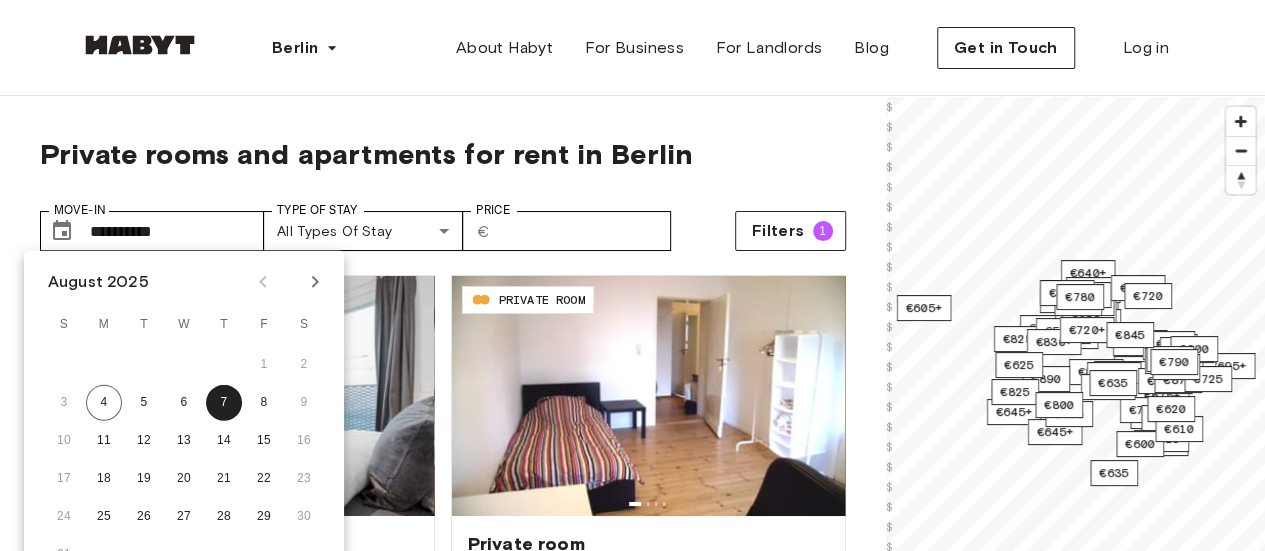 click 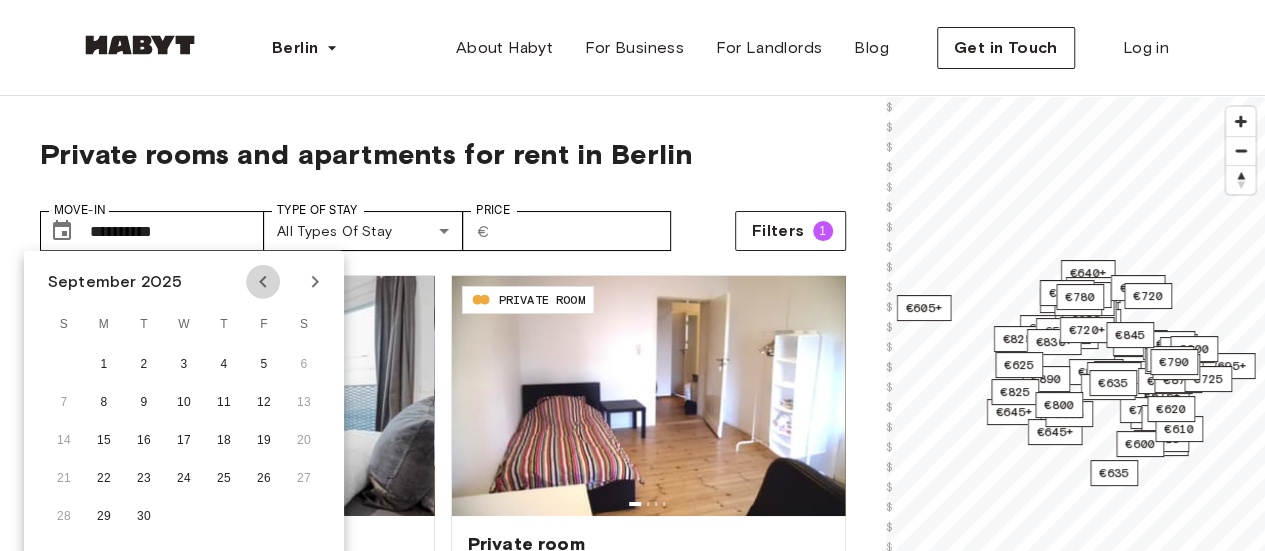 click 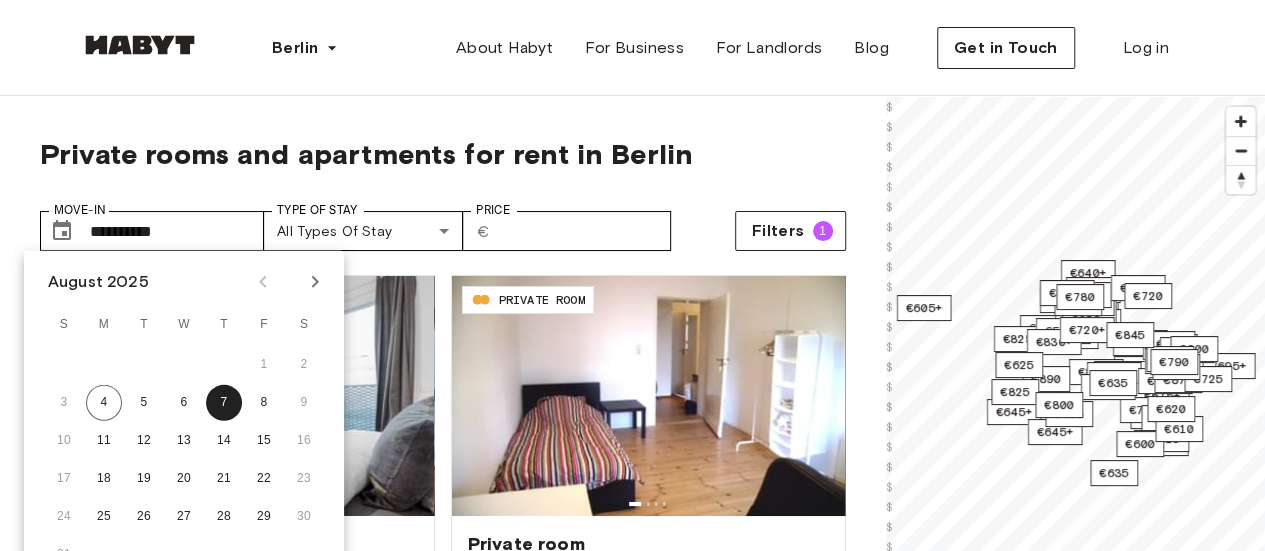 scroll, scrollTop: 86, scrollLeft: 0, axis: vertical 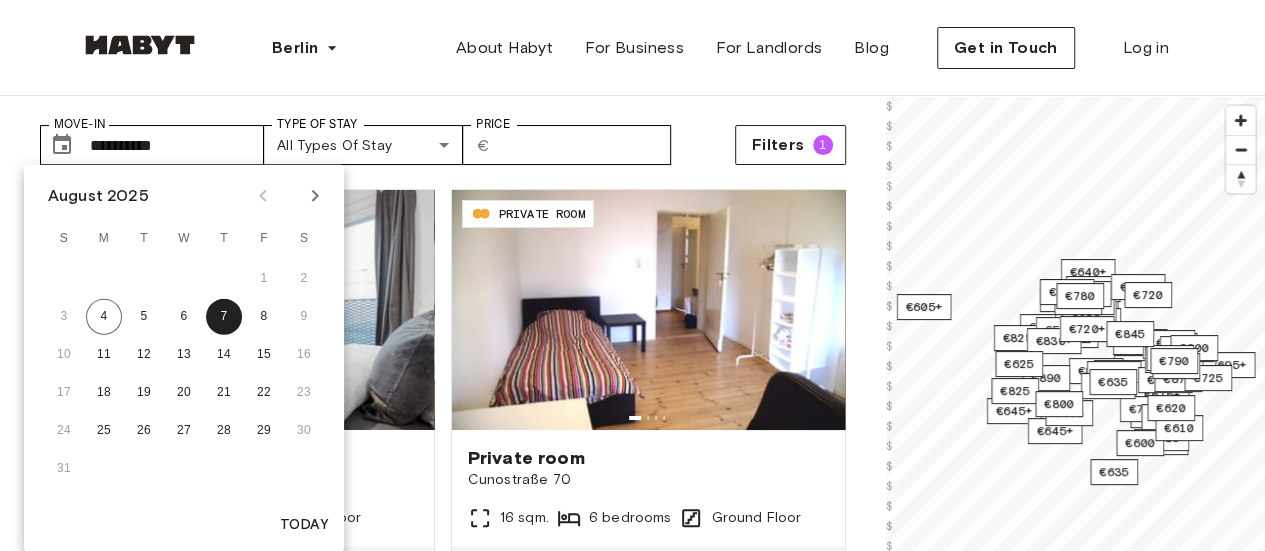 click 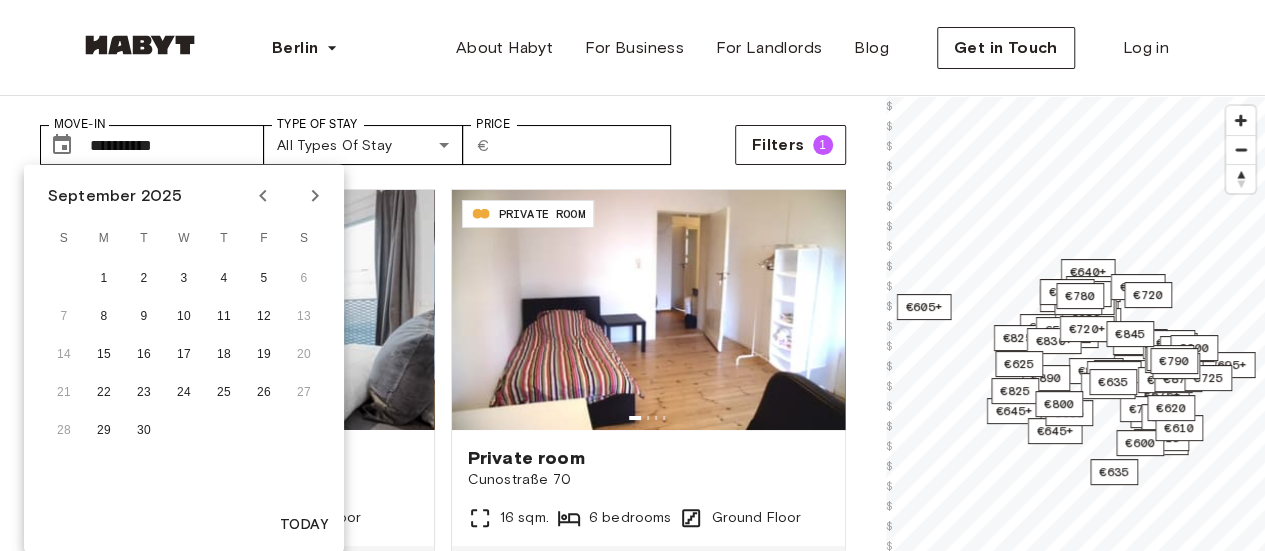 click 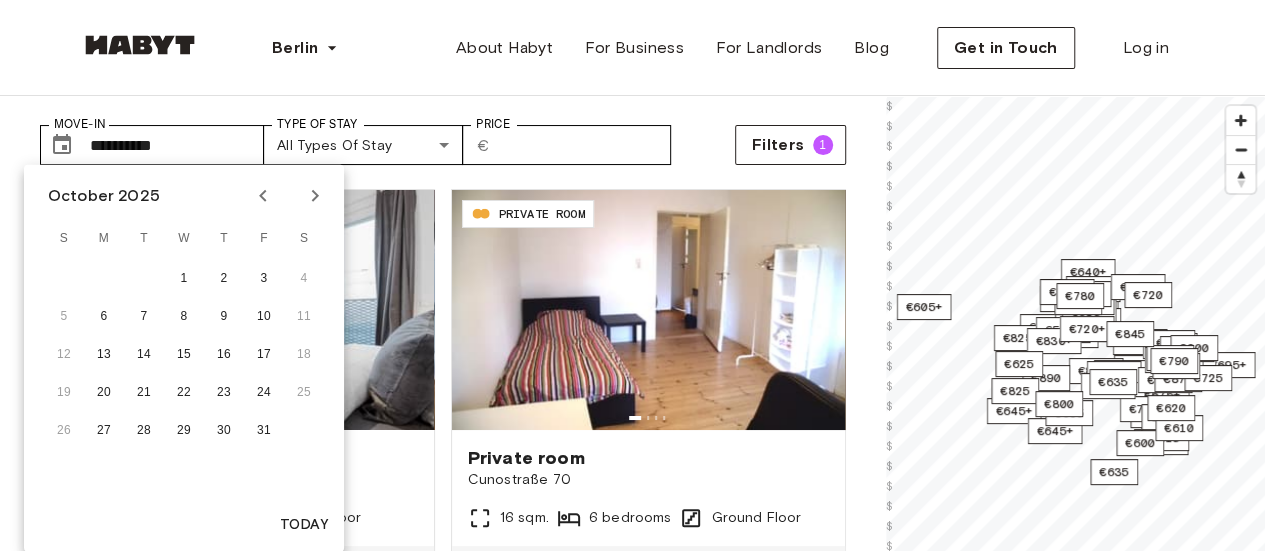 click 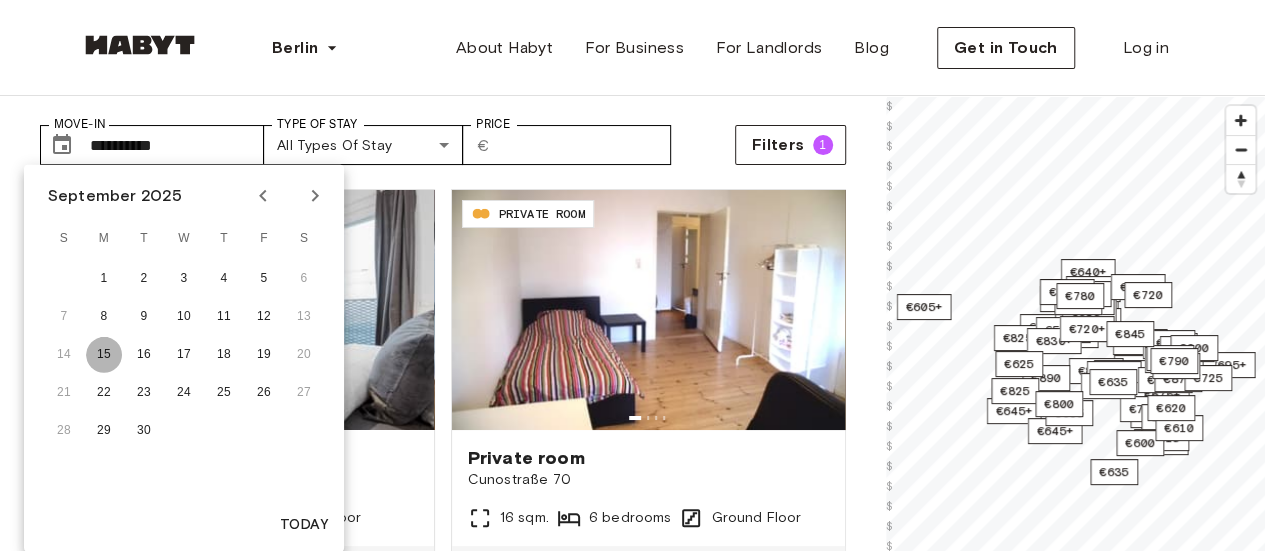click on "15" at bounding box center [104, 355] 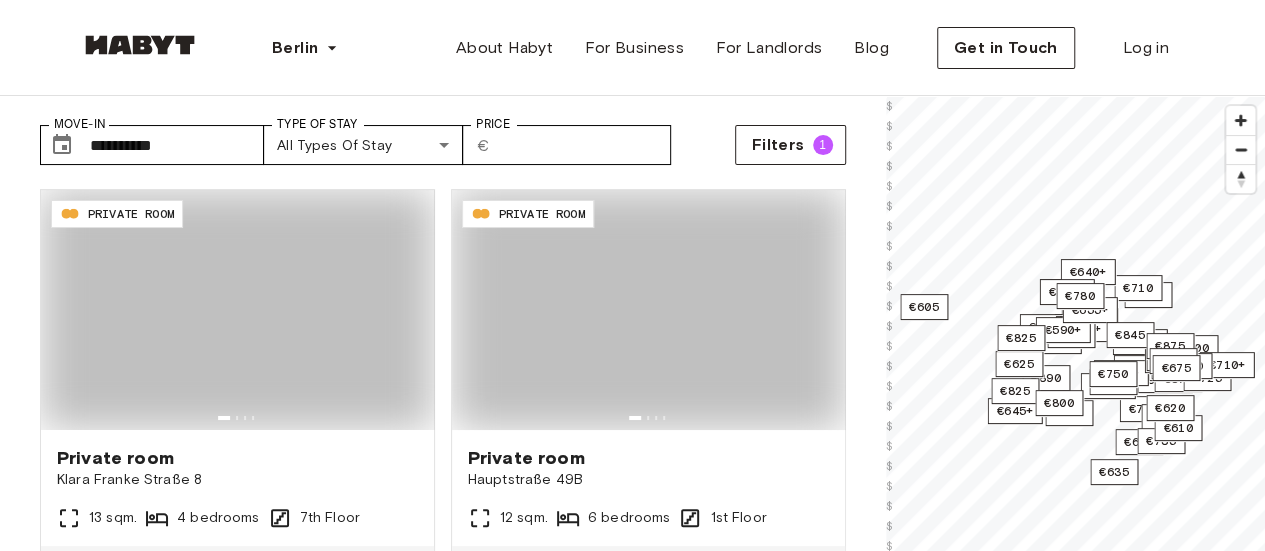 type on "**********" 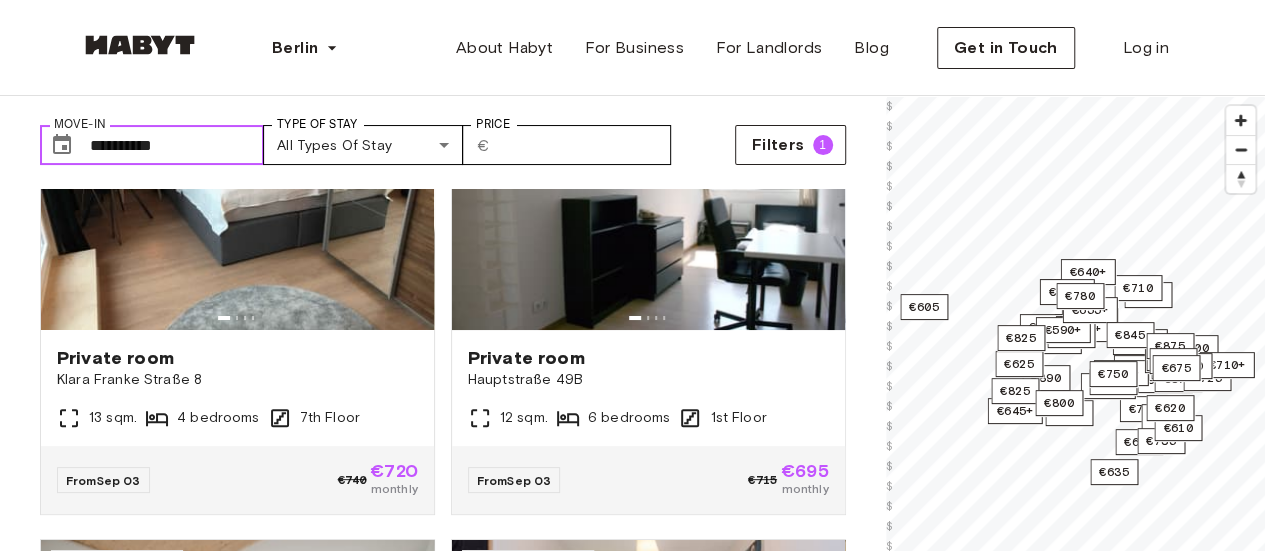 scroll, scrollTop: 0, scrollLeft: 0, axis: both 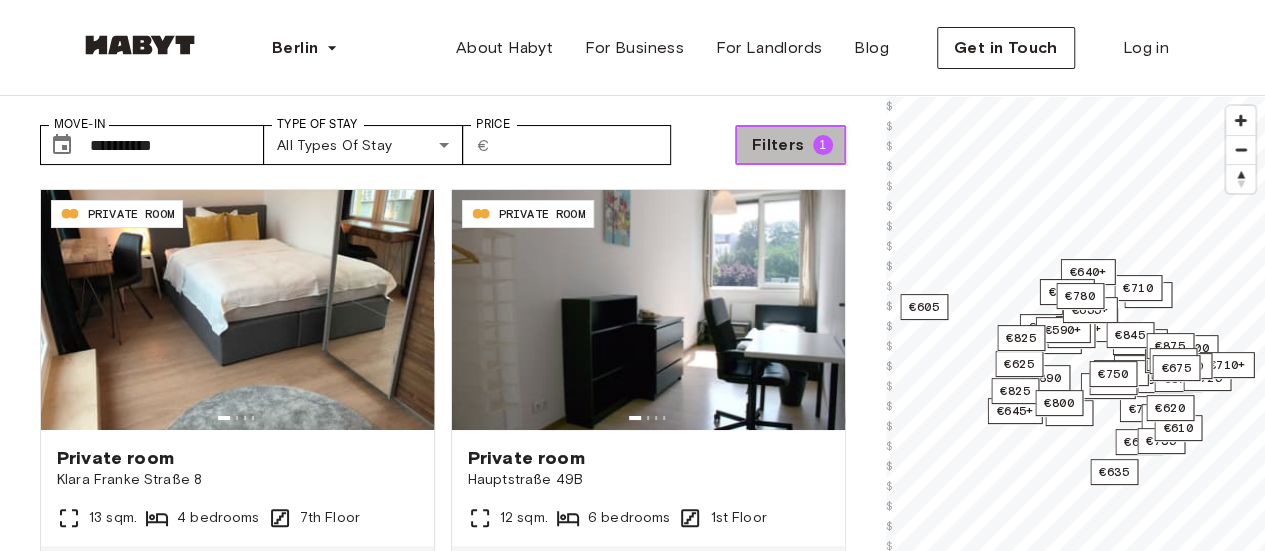 click on "1" at bounding box center [823, 145] 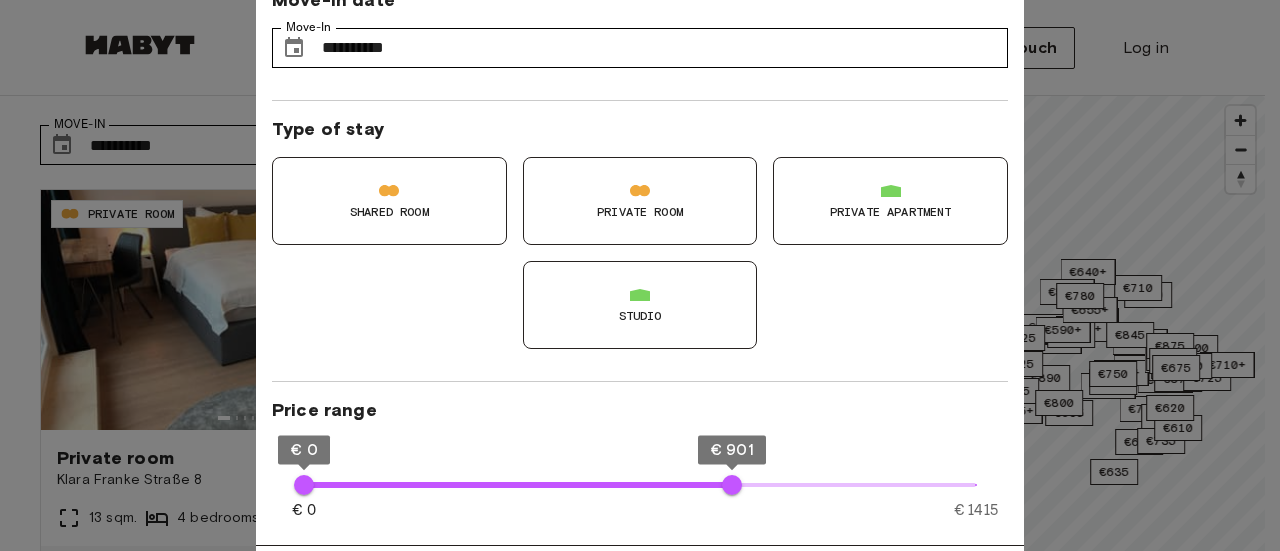 click at bounding box center [640, 275] 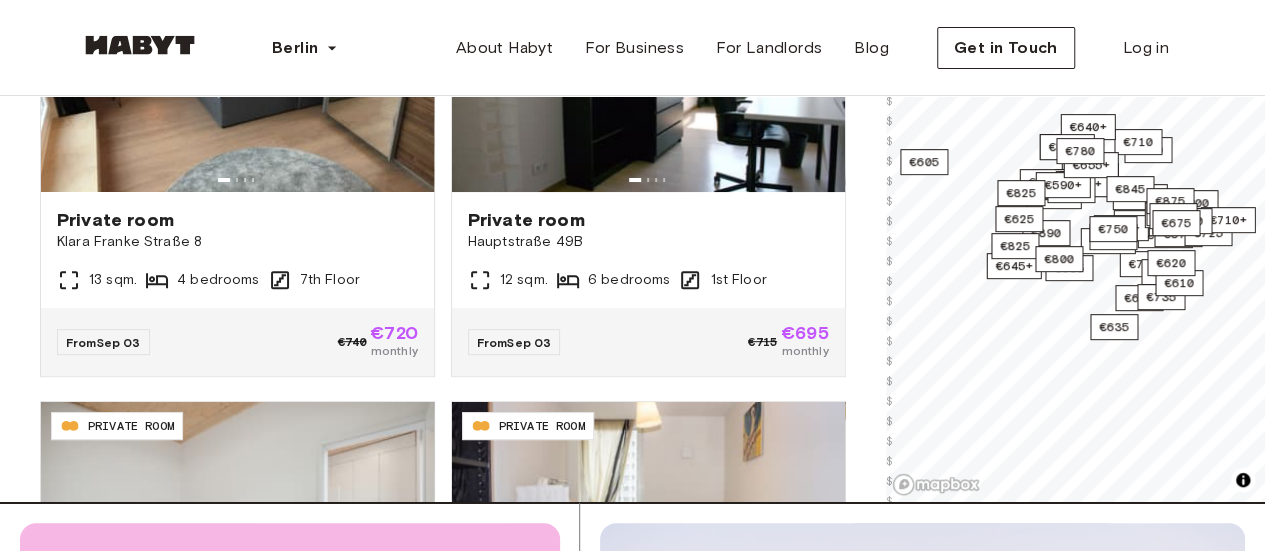 scroll, scrollTop: 336, scrollLeft: 0, axis: vertical 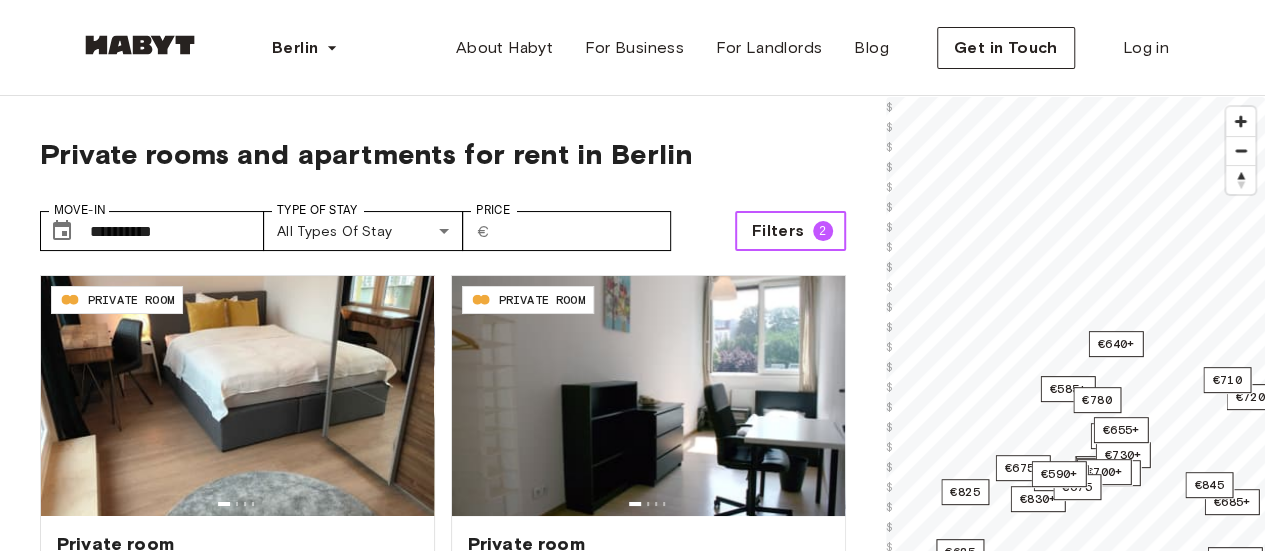 click on "Filters 2" at bounding box center [790, 231] 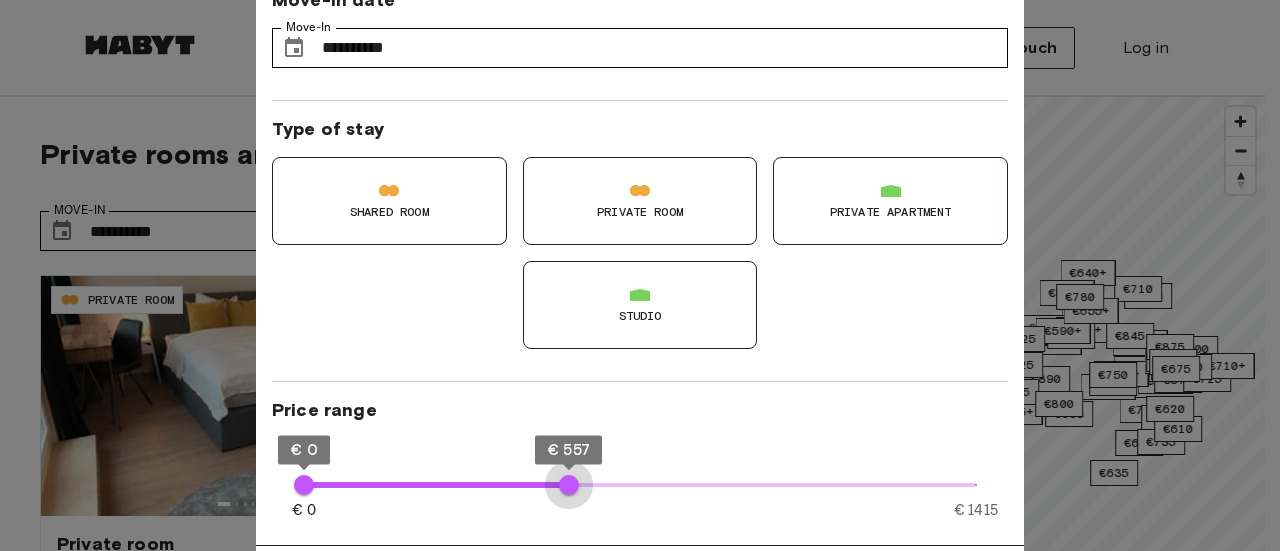 type on "***" 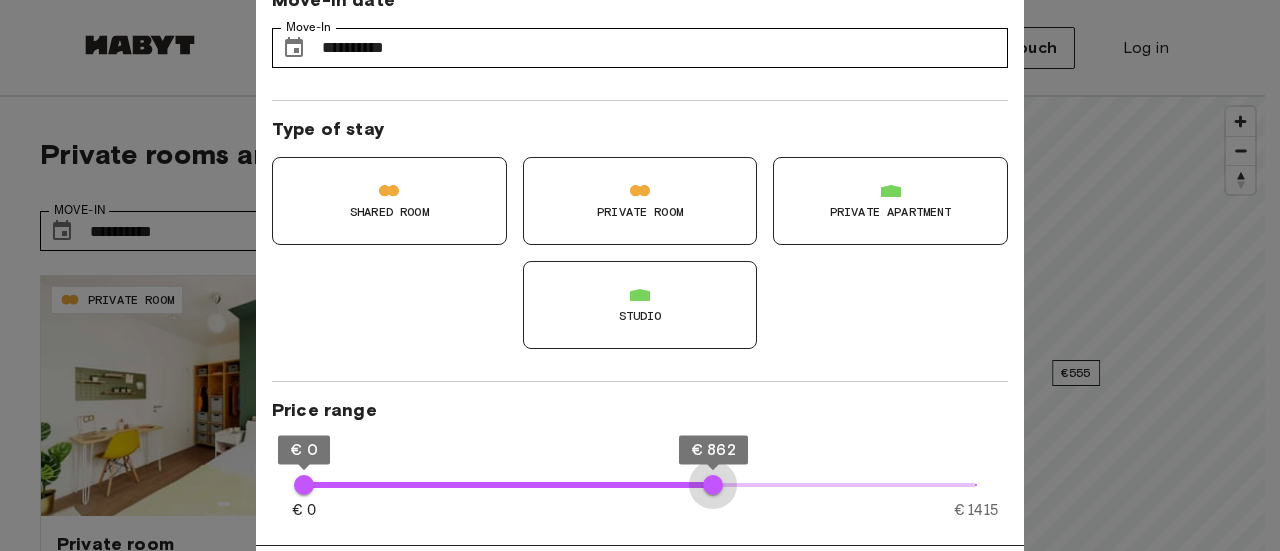 type on "***" 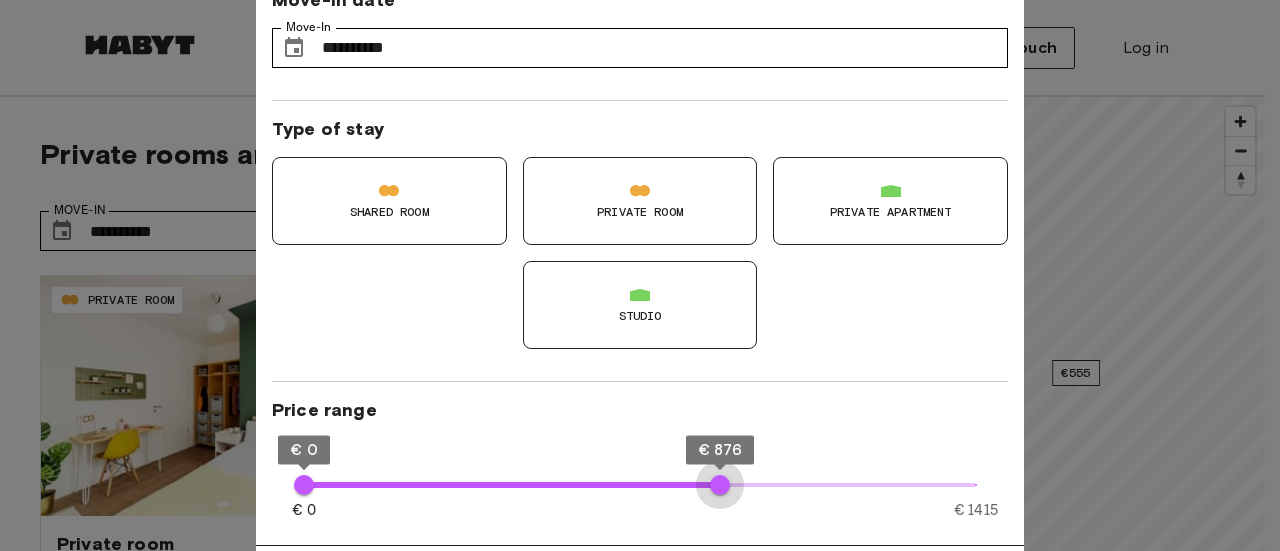 type on "**" 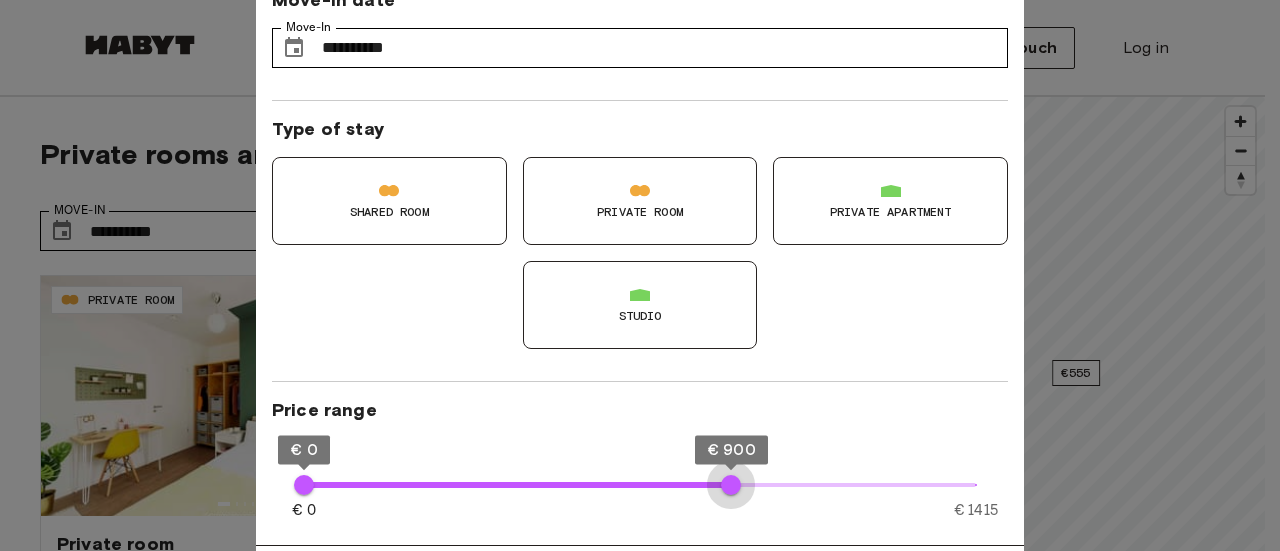type on "***" 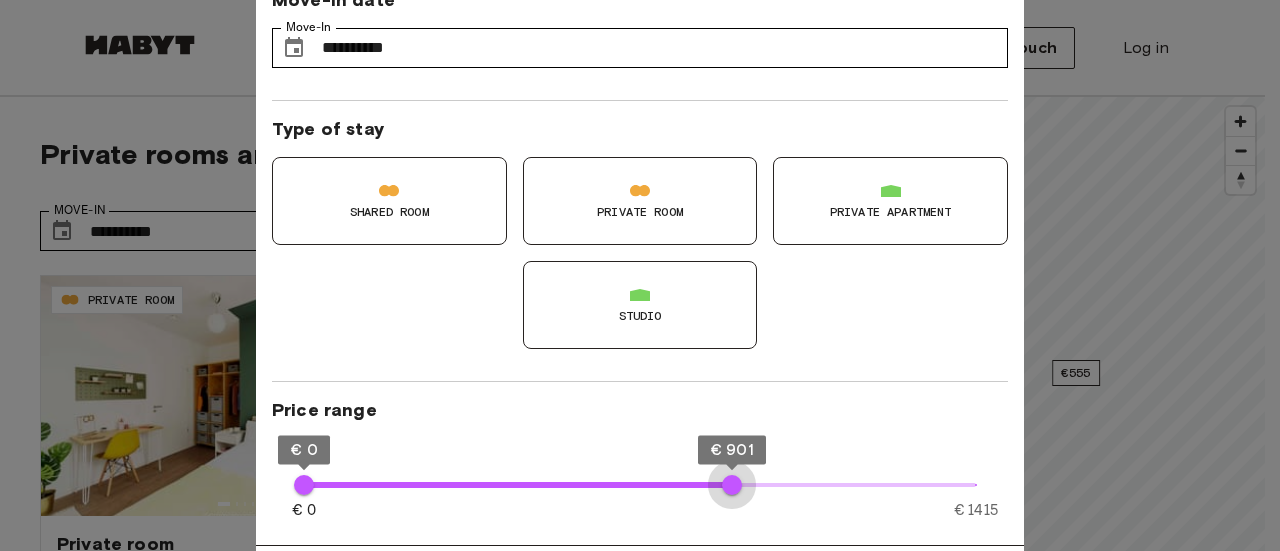 type on "***" 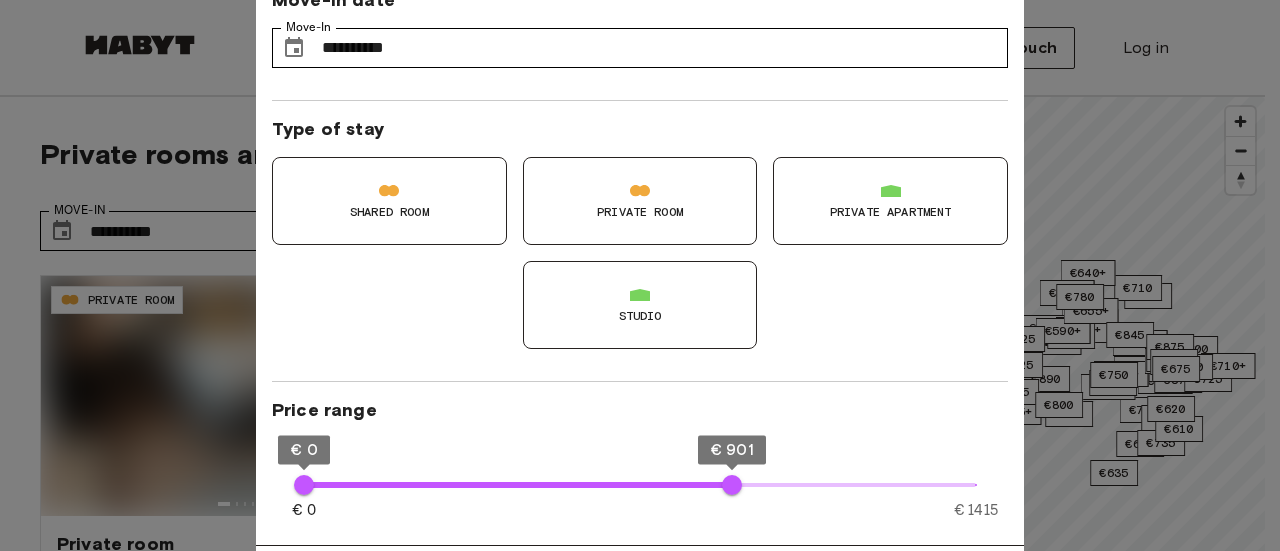 type on "**" 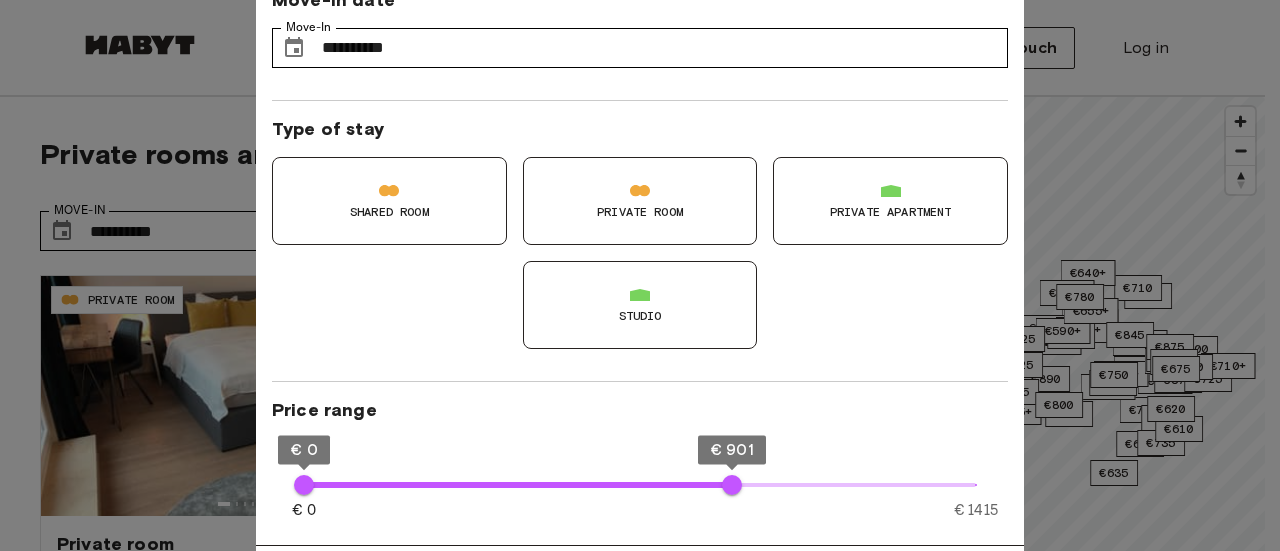 click on "Private Room" at bounding box center [640, 201] 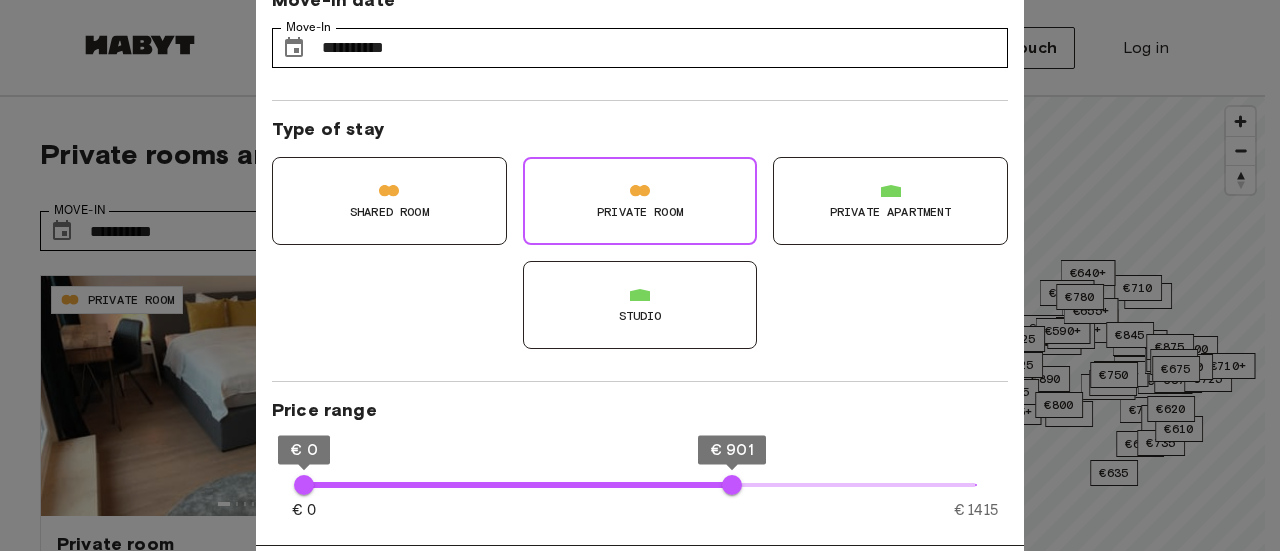 type on "**" 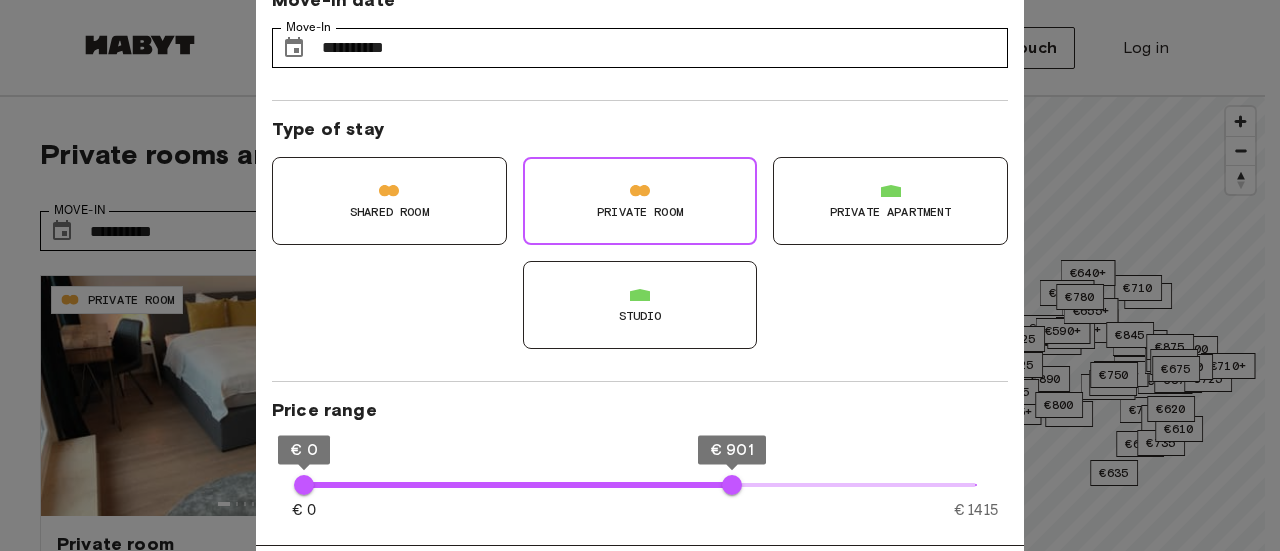 click at bounding box center (640, 275) 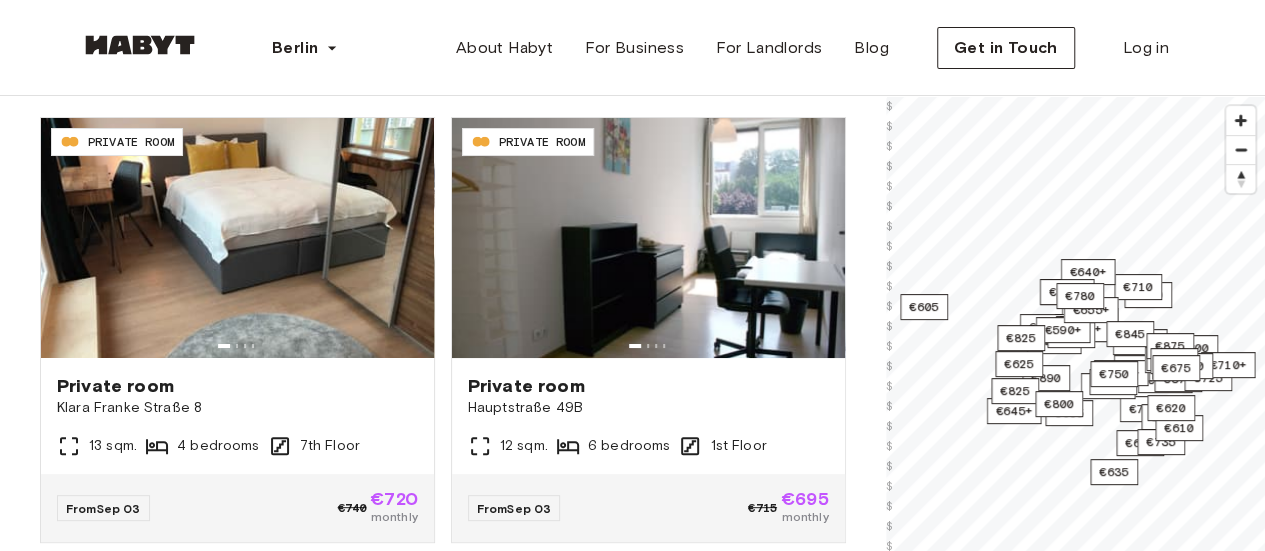 scroll, scrollTop: 164, scrollLeft: 0, axis: vertical 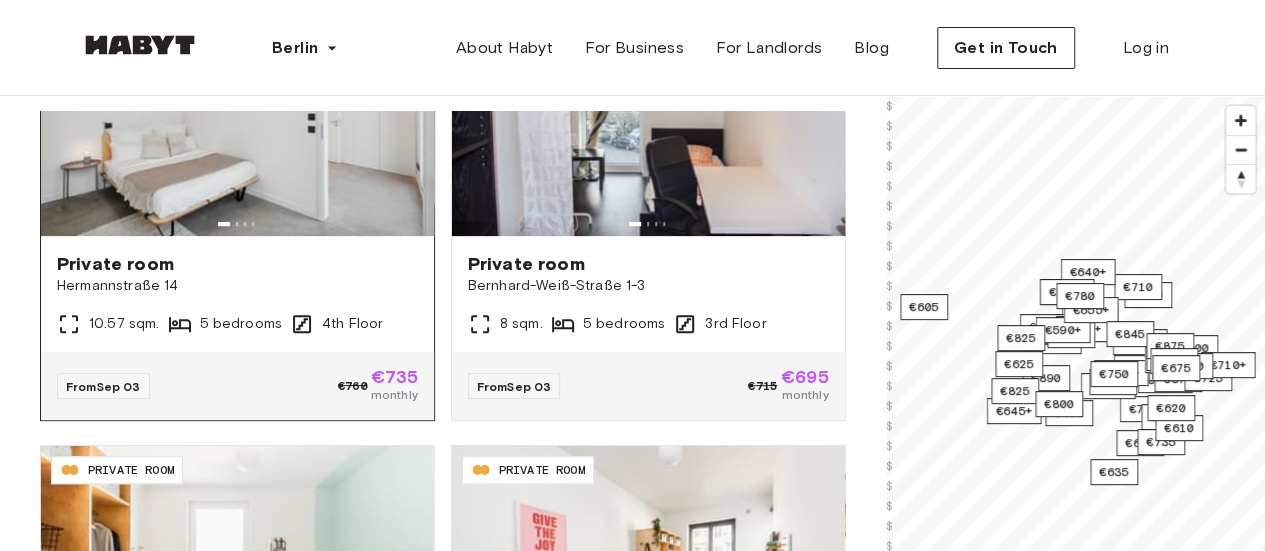 click at bounding box center (237, 116) 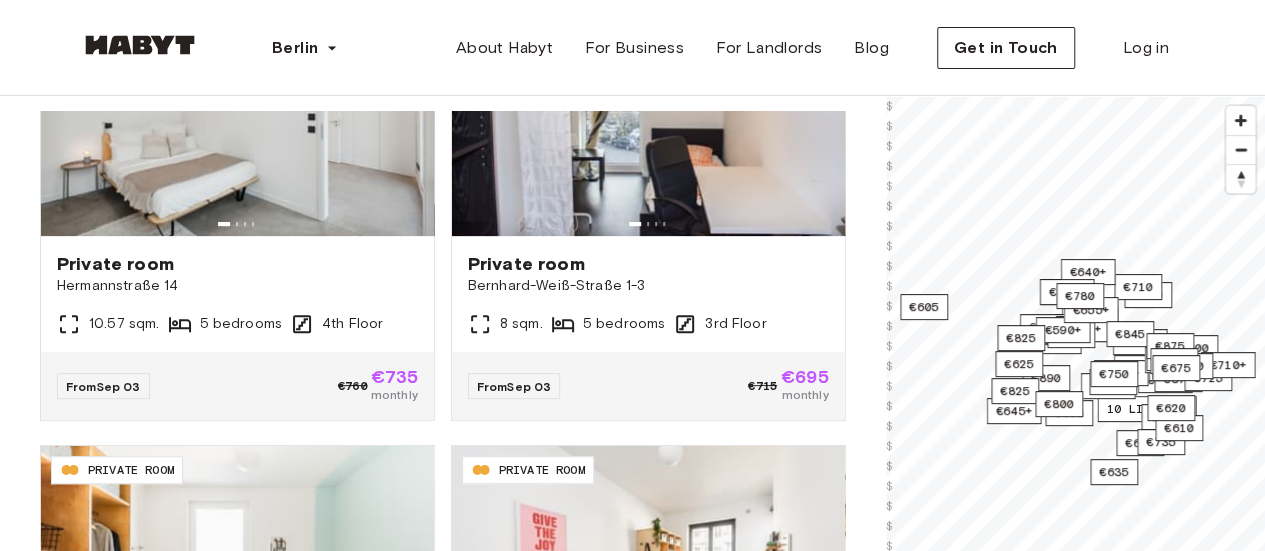 scroll, scrollTop: 0, scrollLeft: 0, axis: both 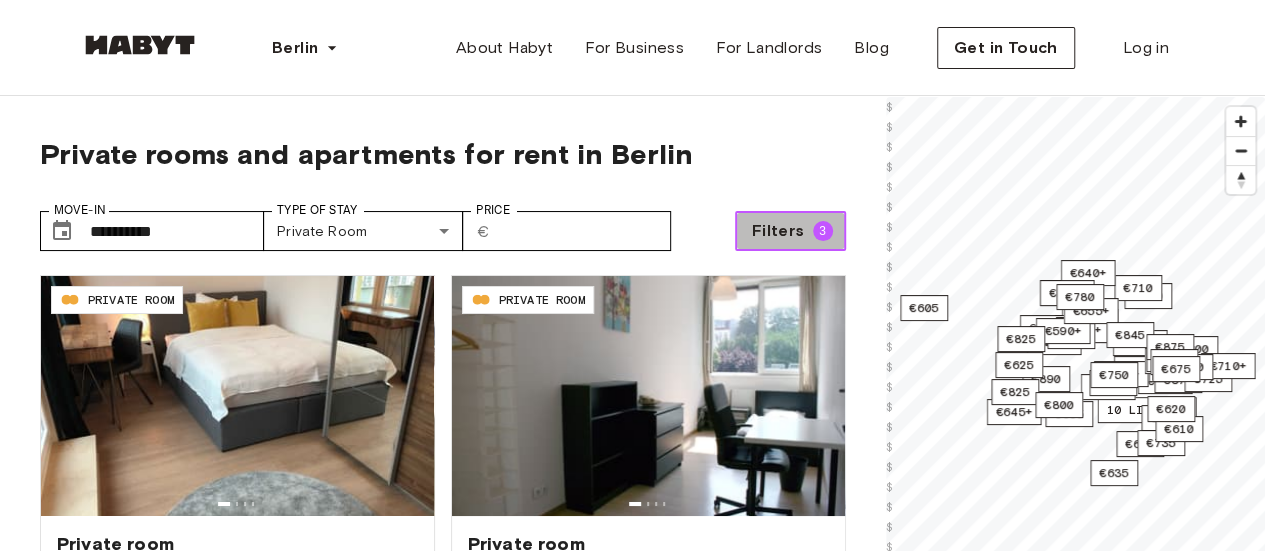 click on "Filters" at bounding box center [778, 231] 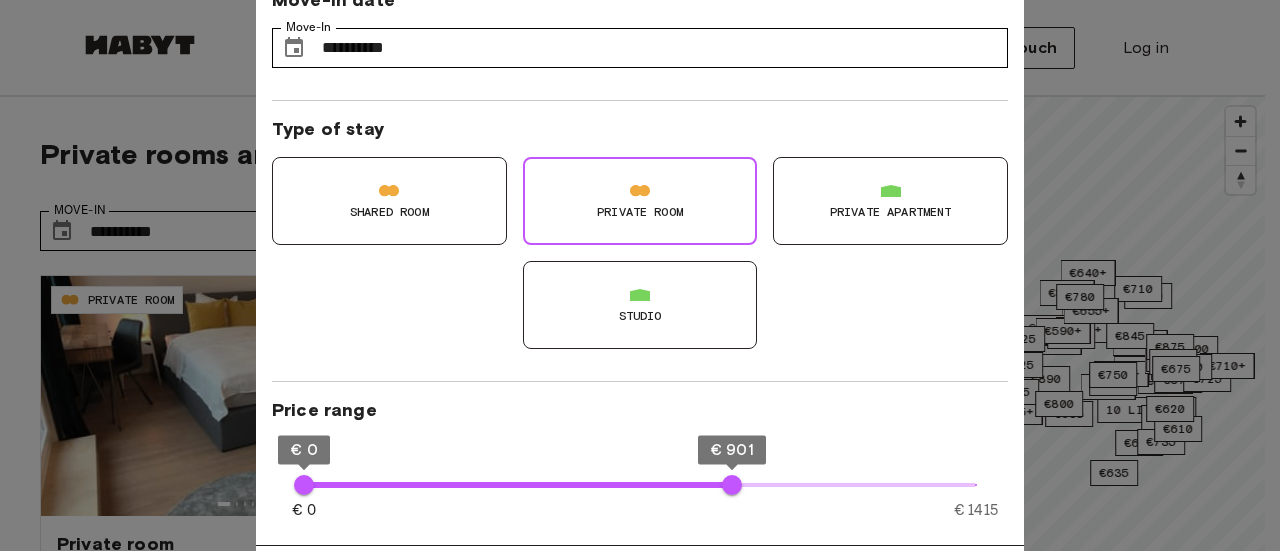 click at bounding box center [640, 275] 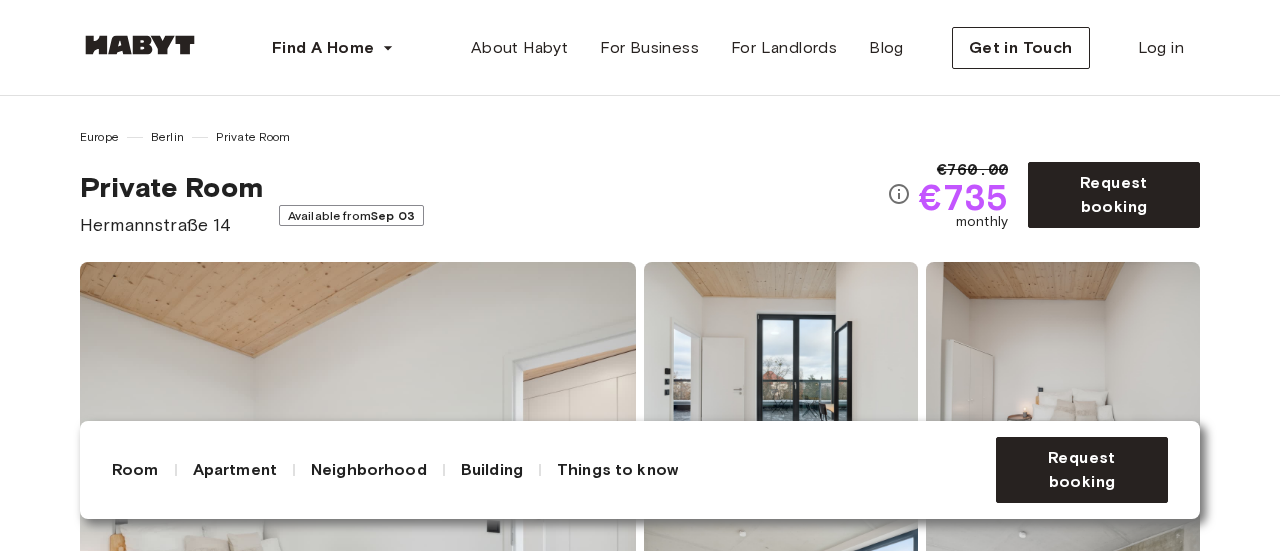 scroll, scrollTop: 495, scrollLeft: 0, axis: vertical 